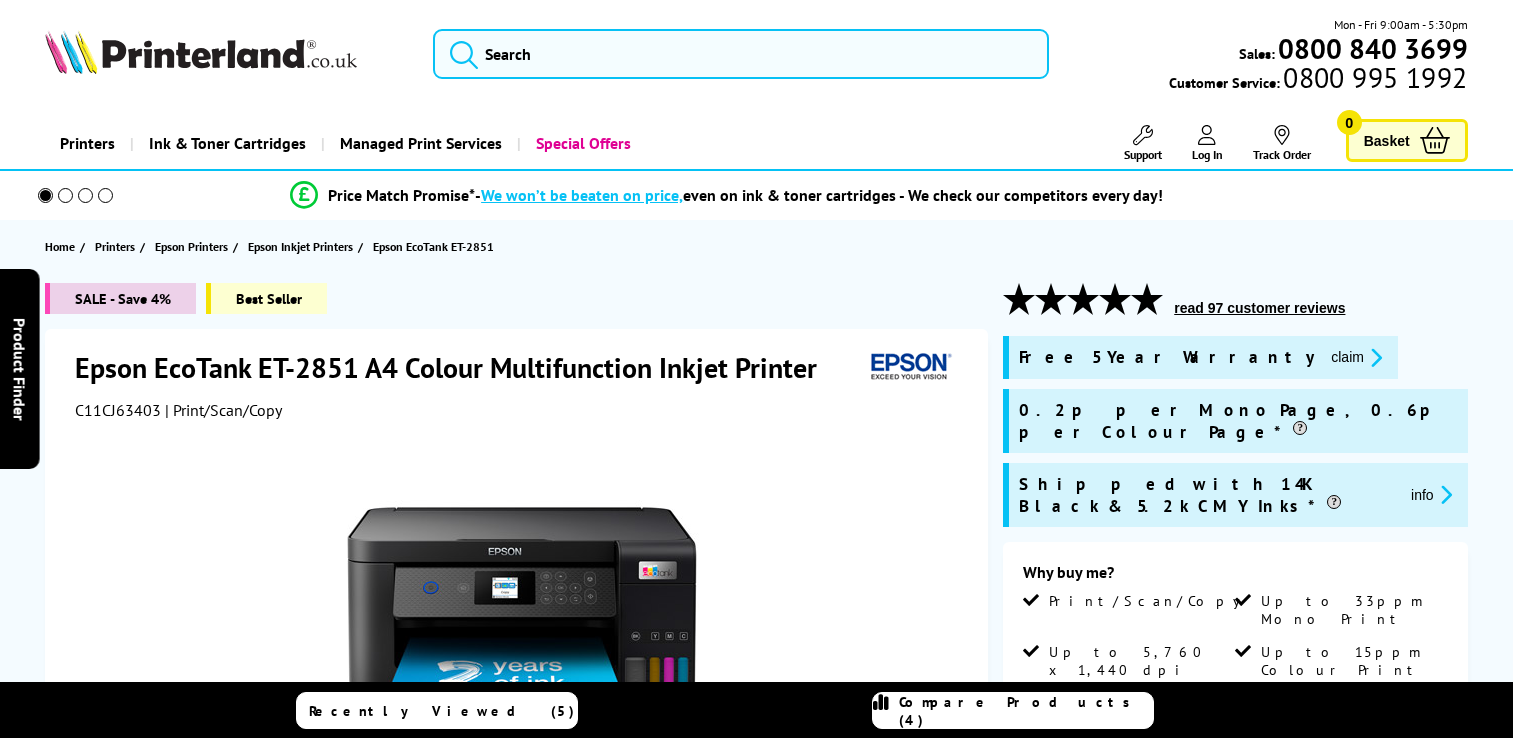 scroll, scrollTop: 0, scrollLeft: 0, axis: both 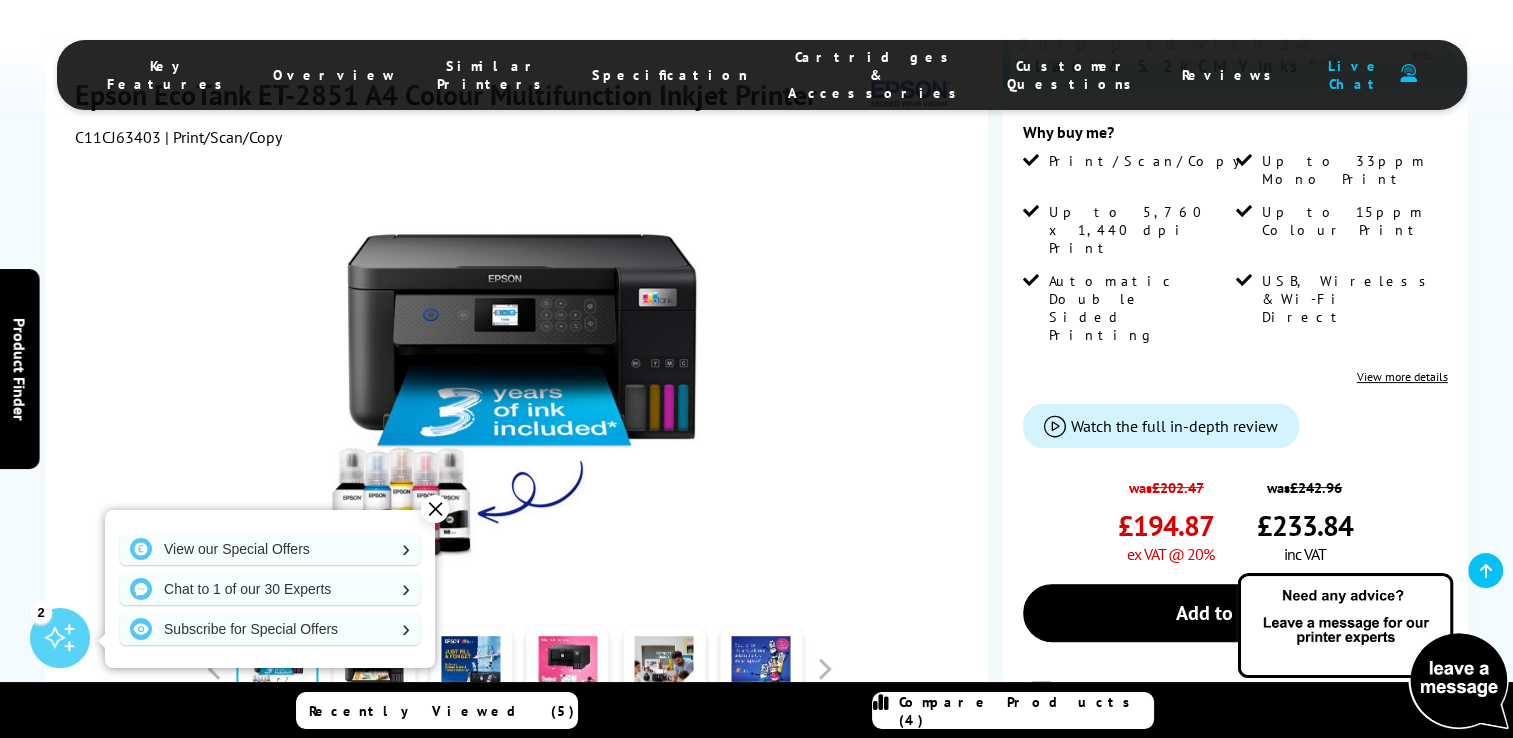 click on "✕" at bounding box center [435, 509] 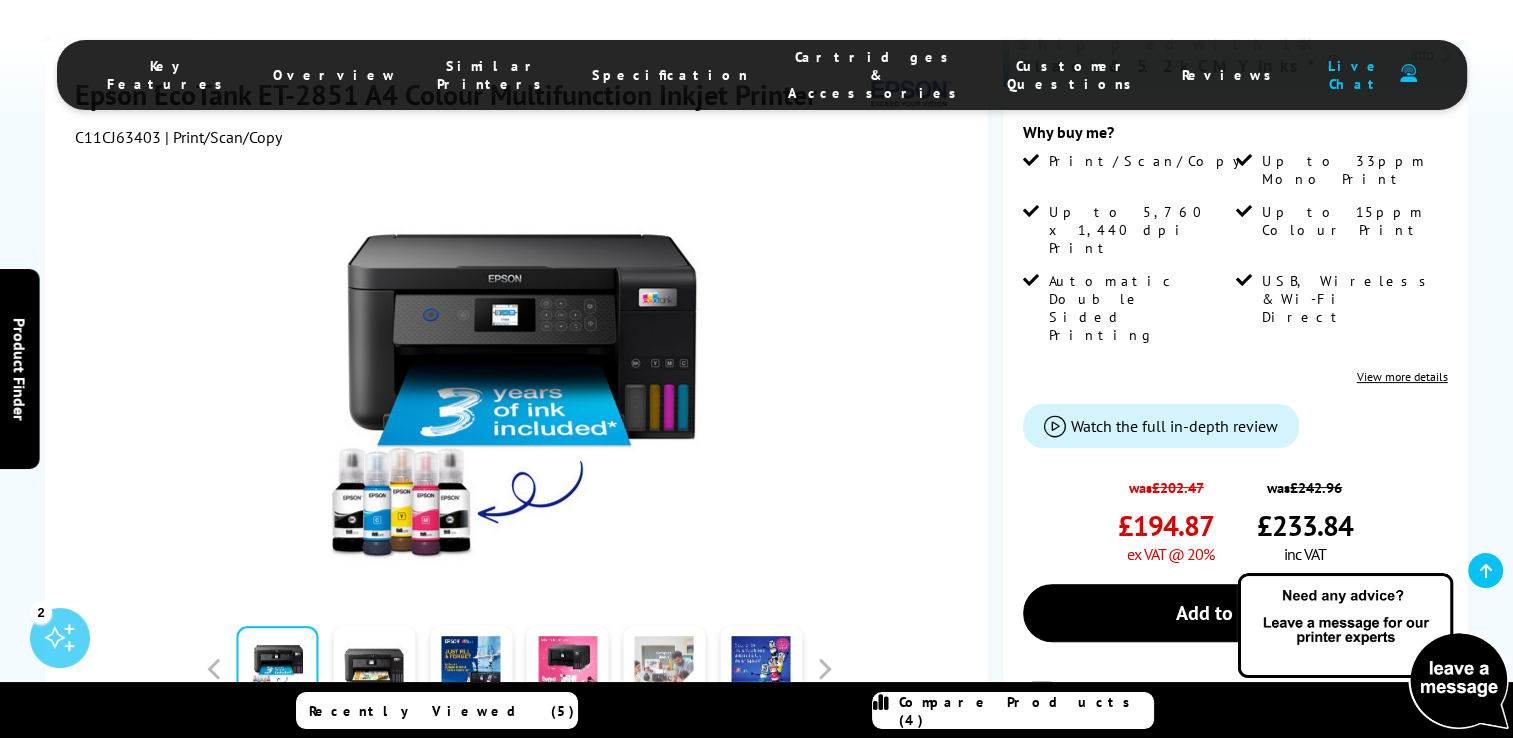 click at bounding box center (664, 669) 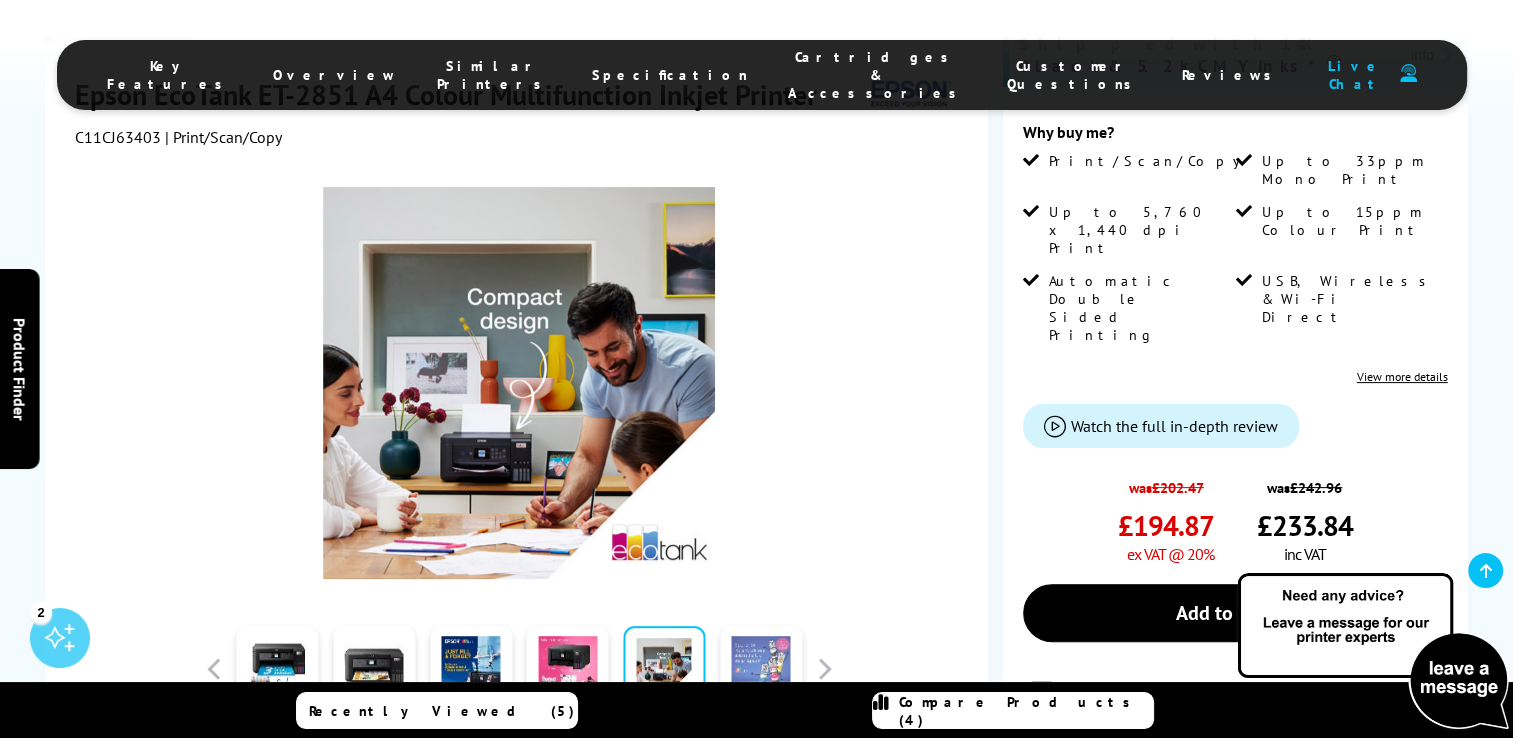 click at bounding box center (761, 669) 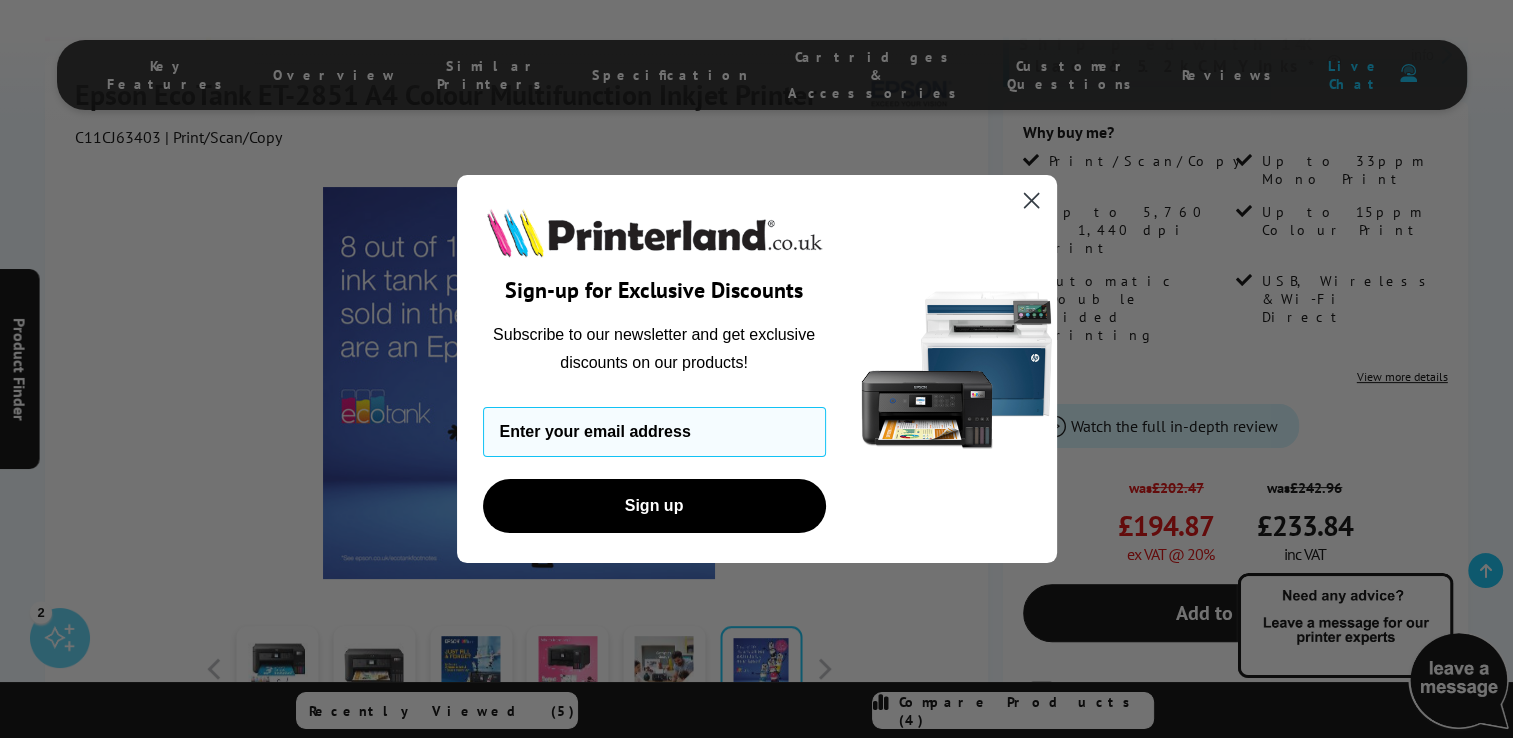 click 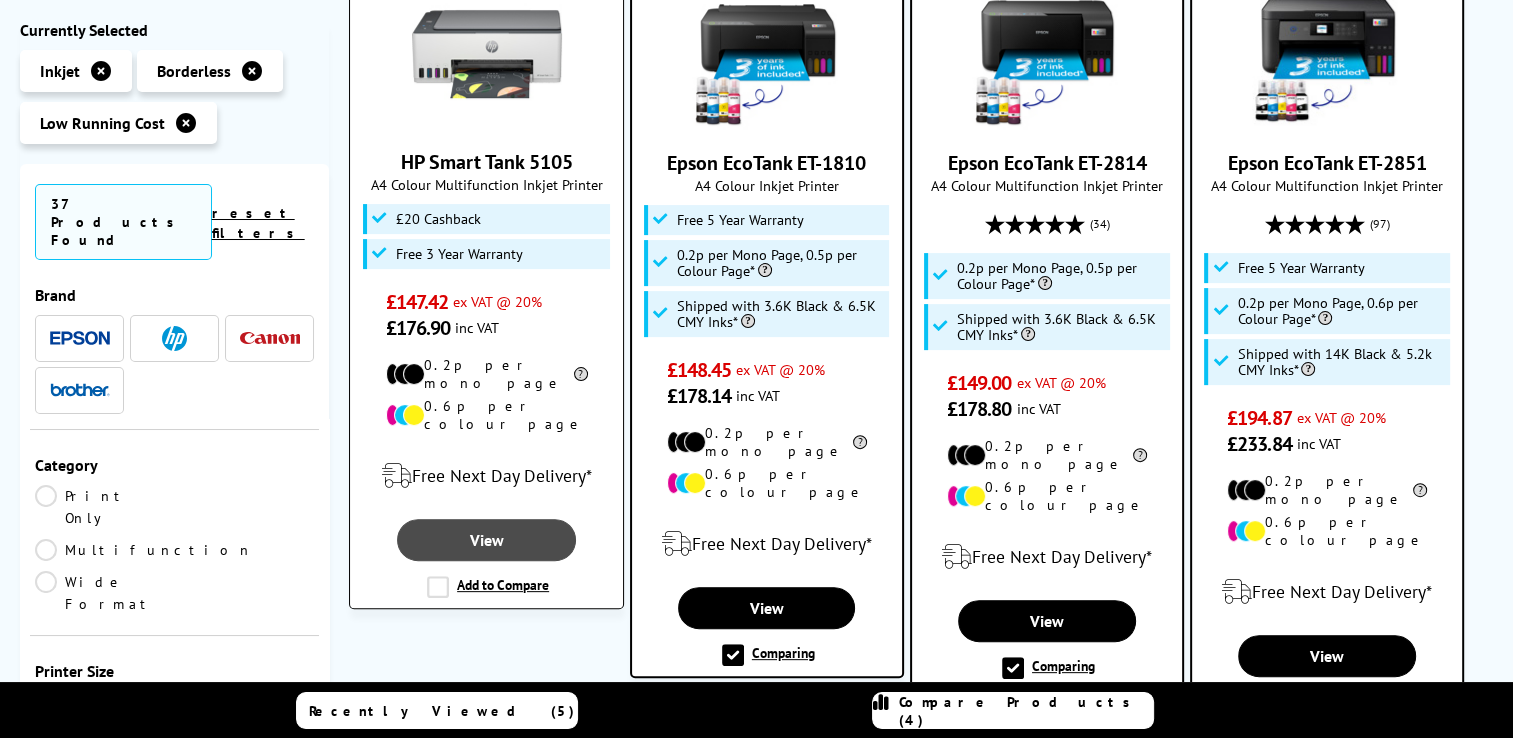scroll, scrollTop: 511, scrollLeft: 0, axis: vertical 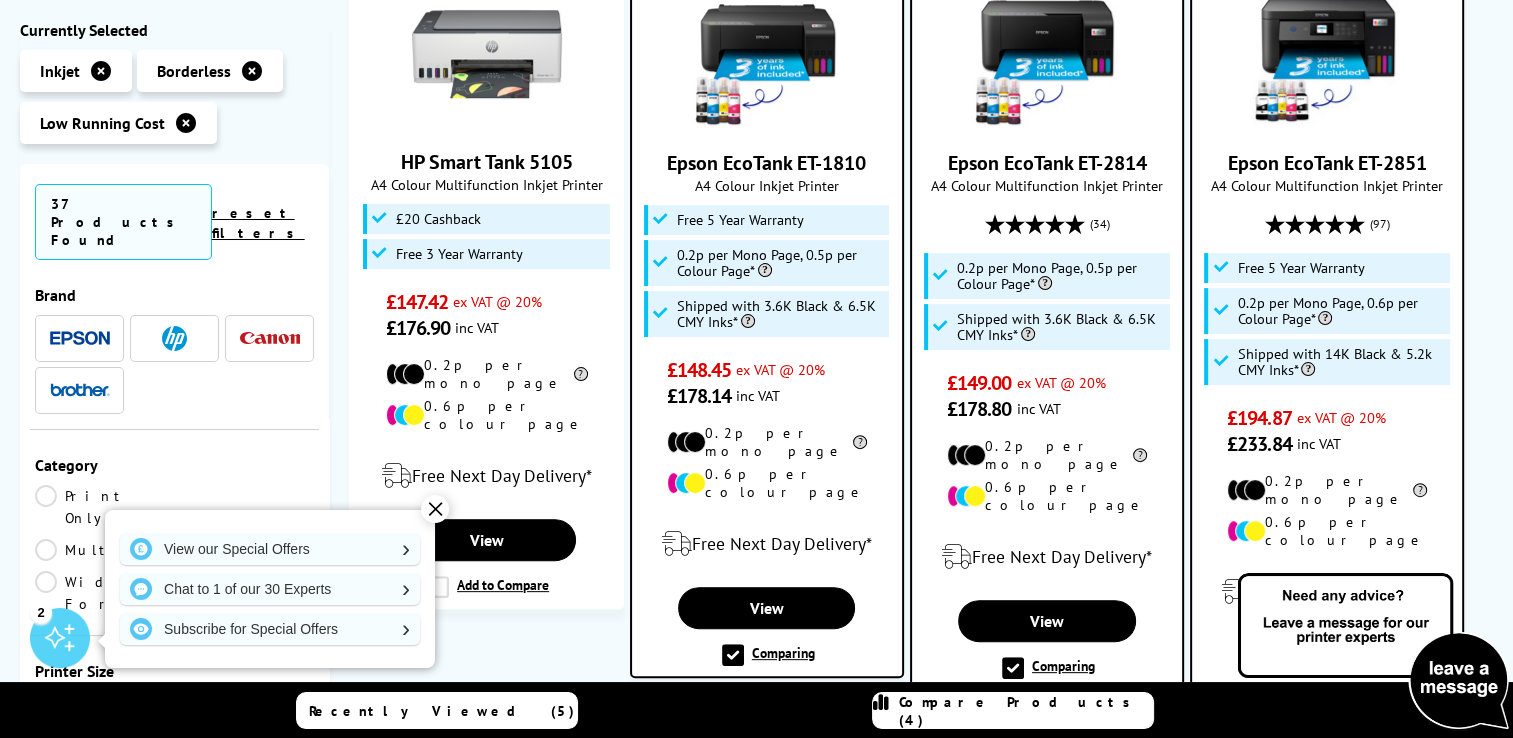 click on "Comparing" at bounding box center [768, 655] 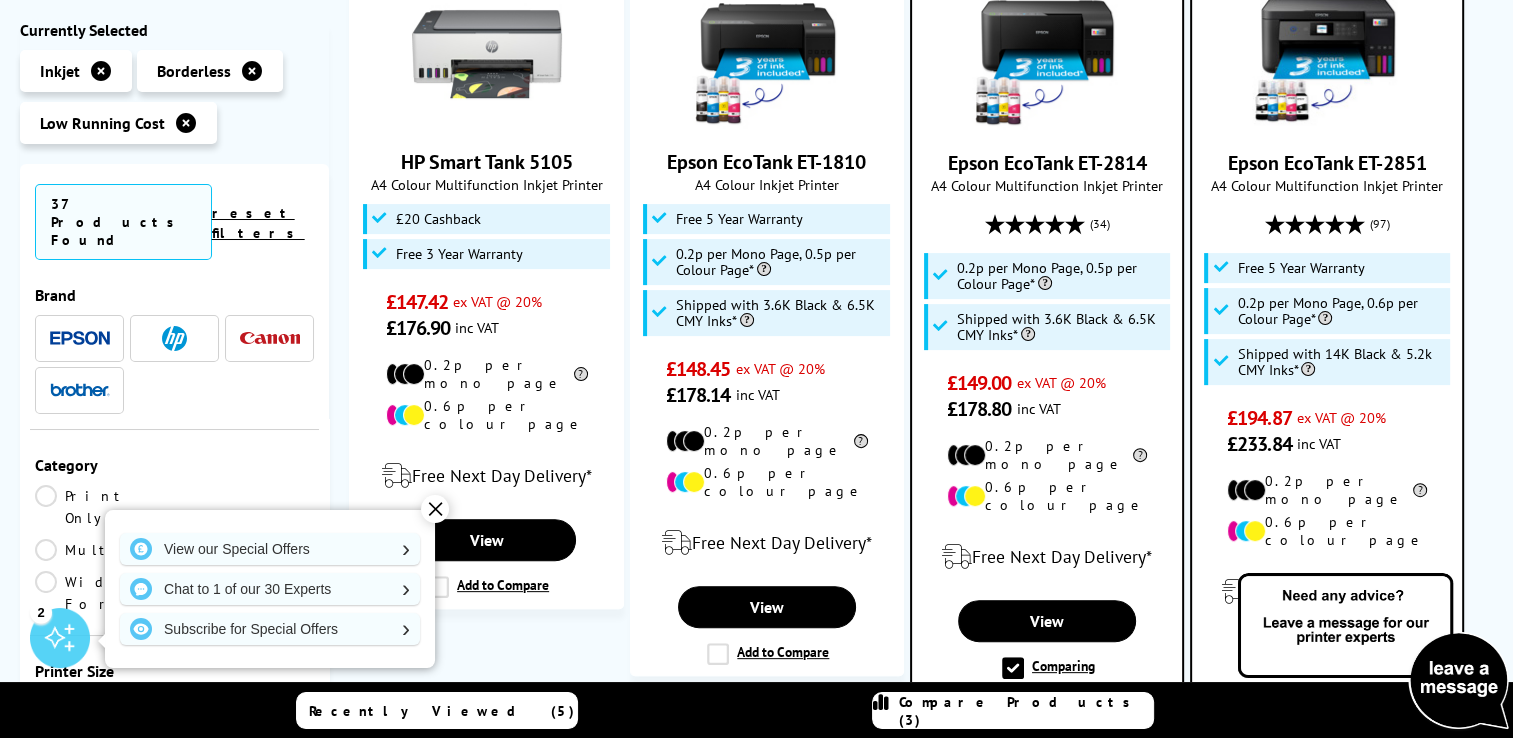 click on "Comparing" at bounding box center (1048, 668) 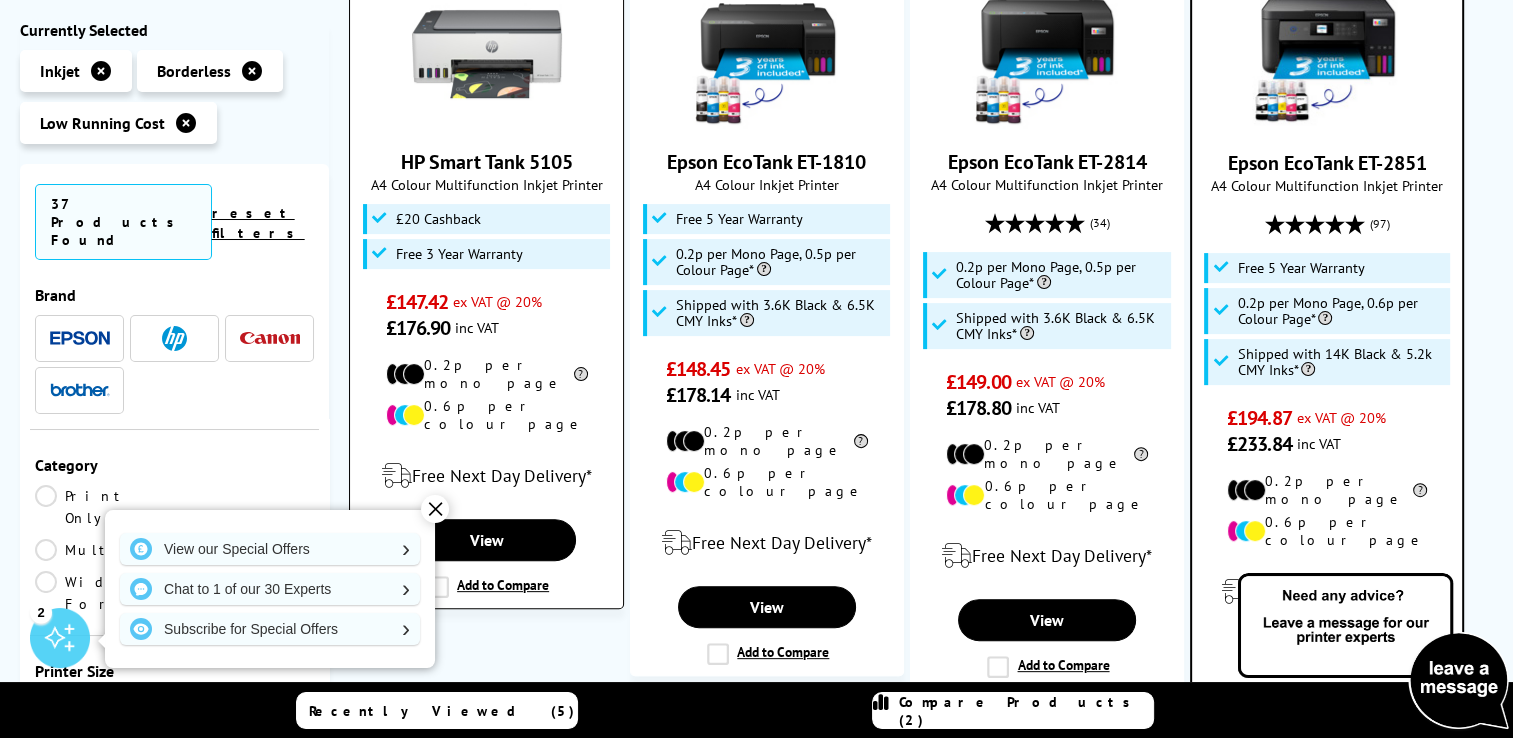 click on "Add to Compare" at bounding box center [488, 587] 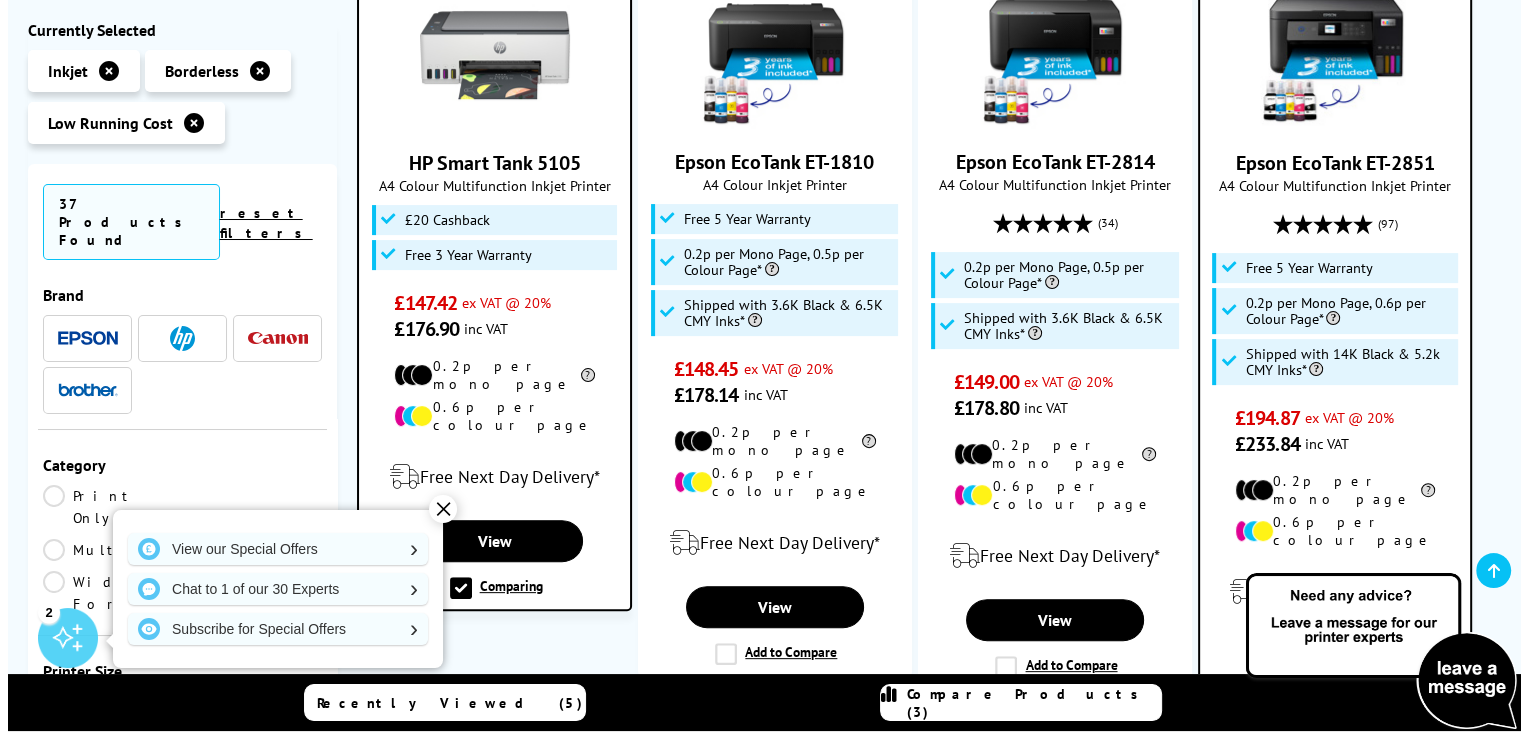 scroll, scrollTop: 512, scrollLeft: 0, axis: vertical 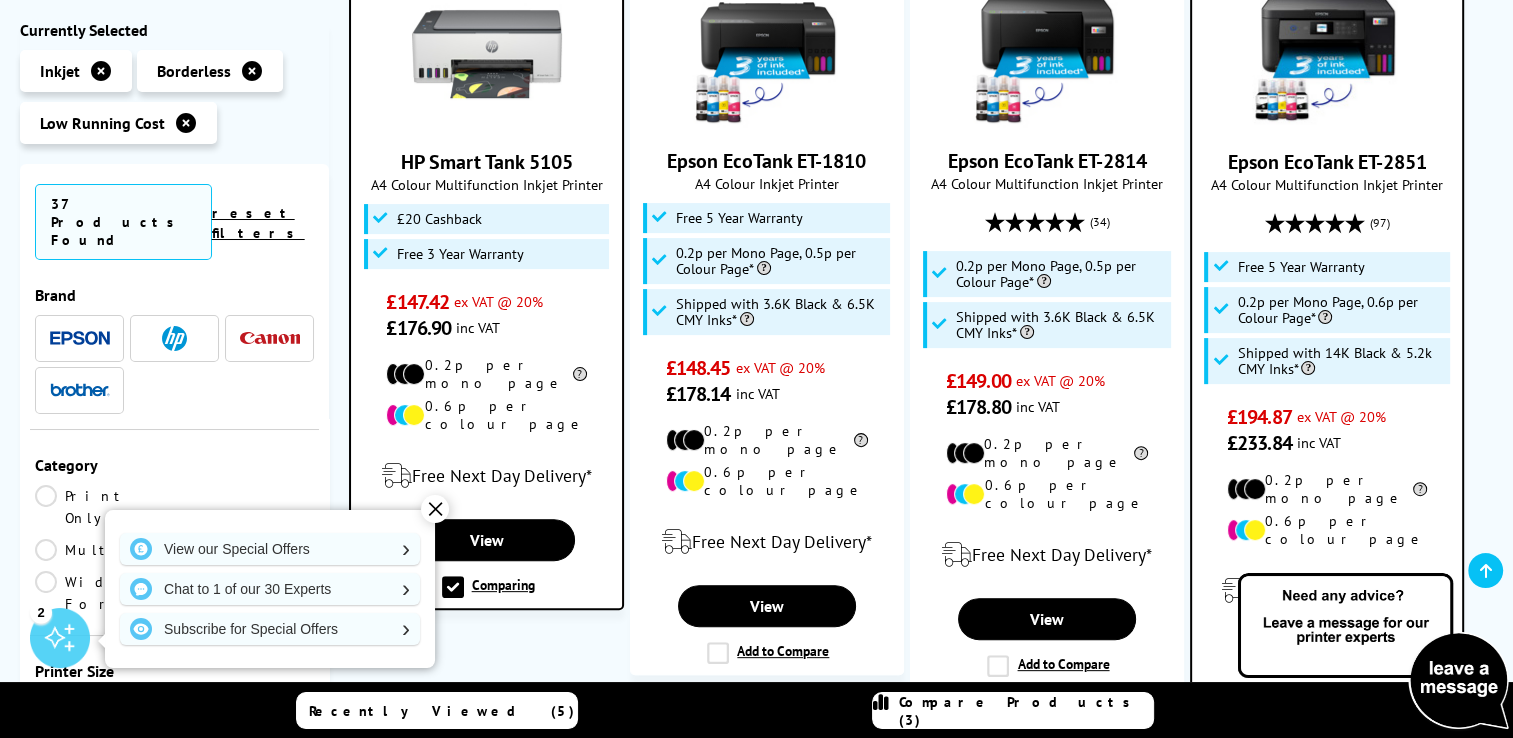 click on "Compare Products (3)" at bounding box center (1026, 711) 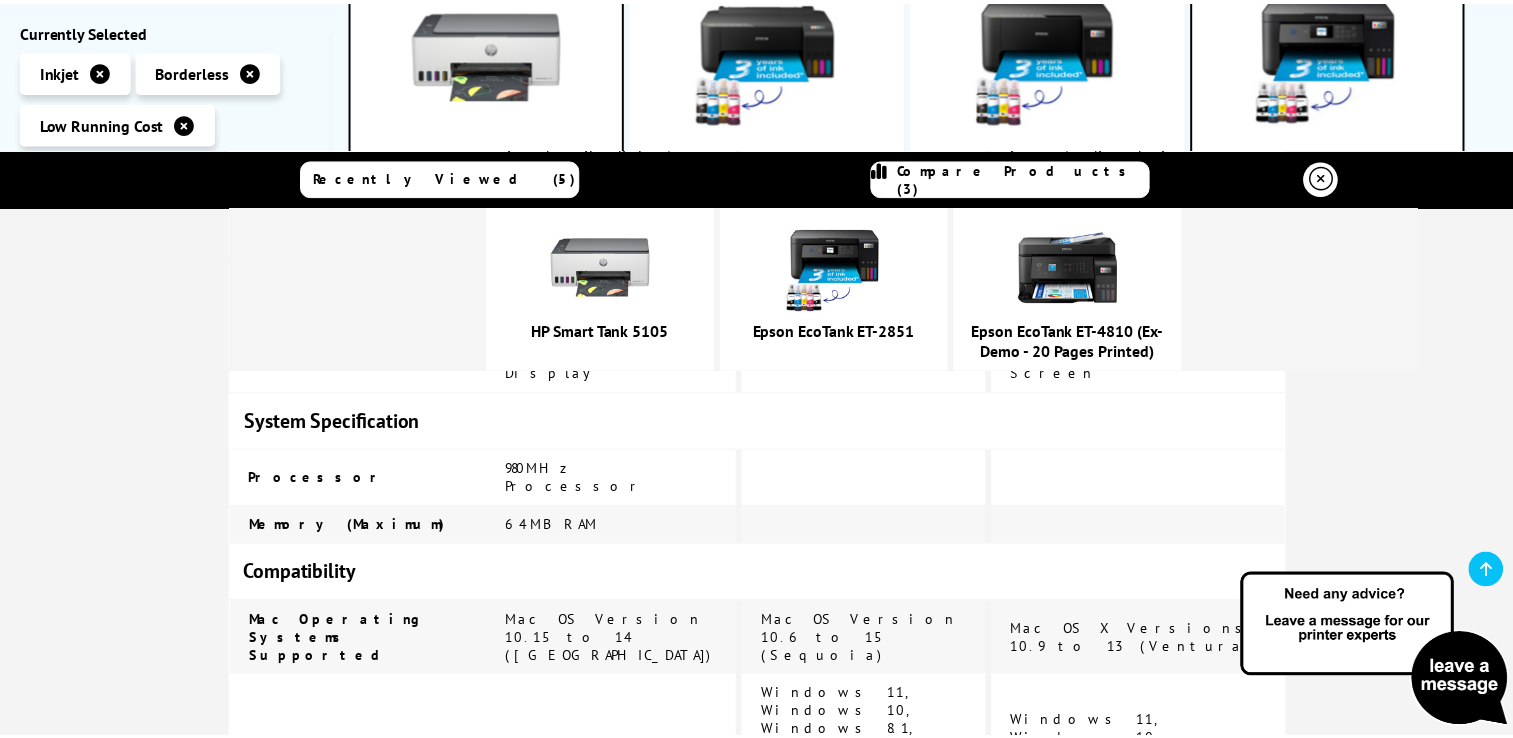 scroll, scrollTop: 2960, scrollLeft: 0, axis: vertical 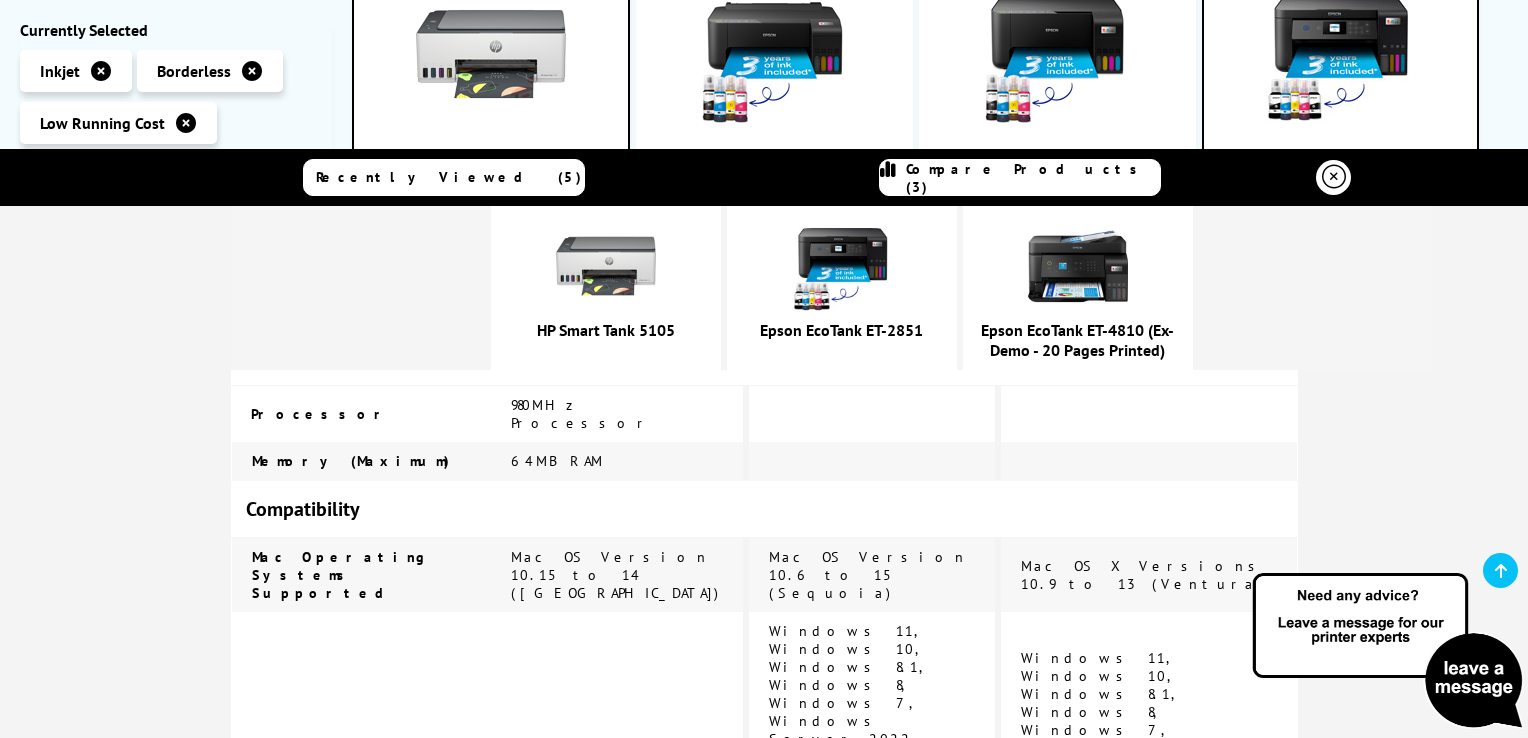 click on "Low Running Cost Inkjet Borderless Printers
Currently Selected
Inkjet
Borderless
A2 0" at bounding box center (764, 1127) 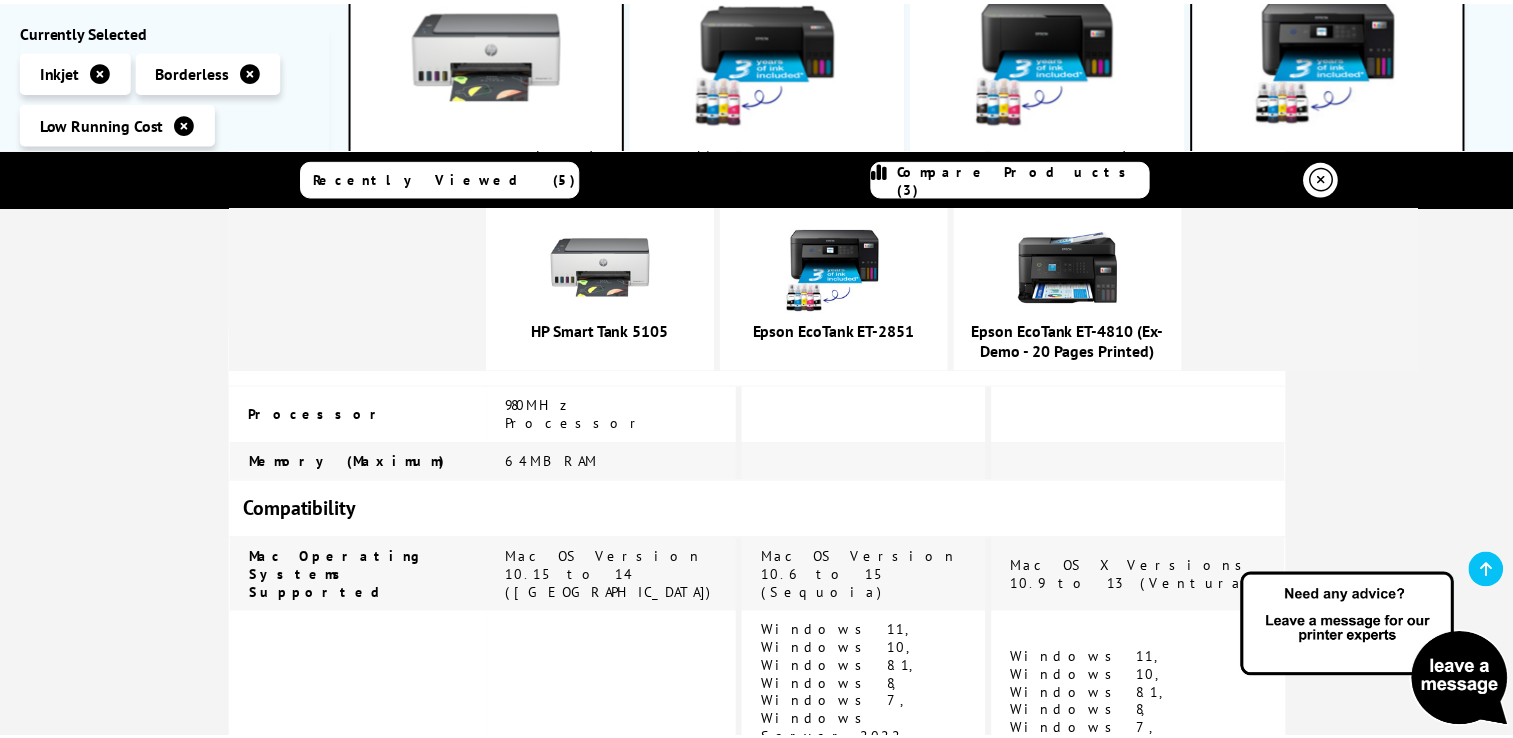 scroll, scrollTop: 0, scrollLeft: 0, axis: both 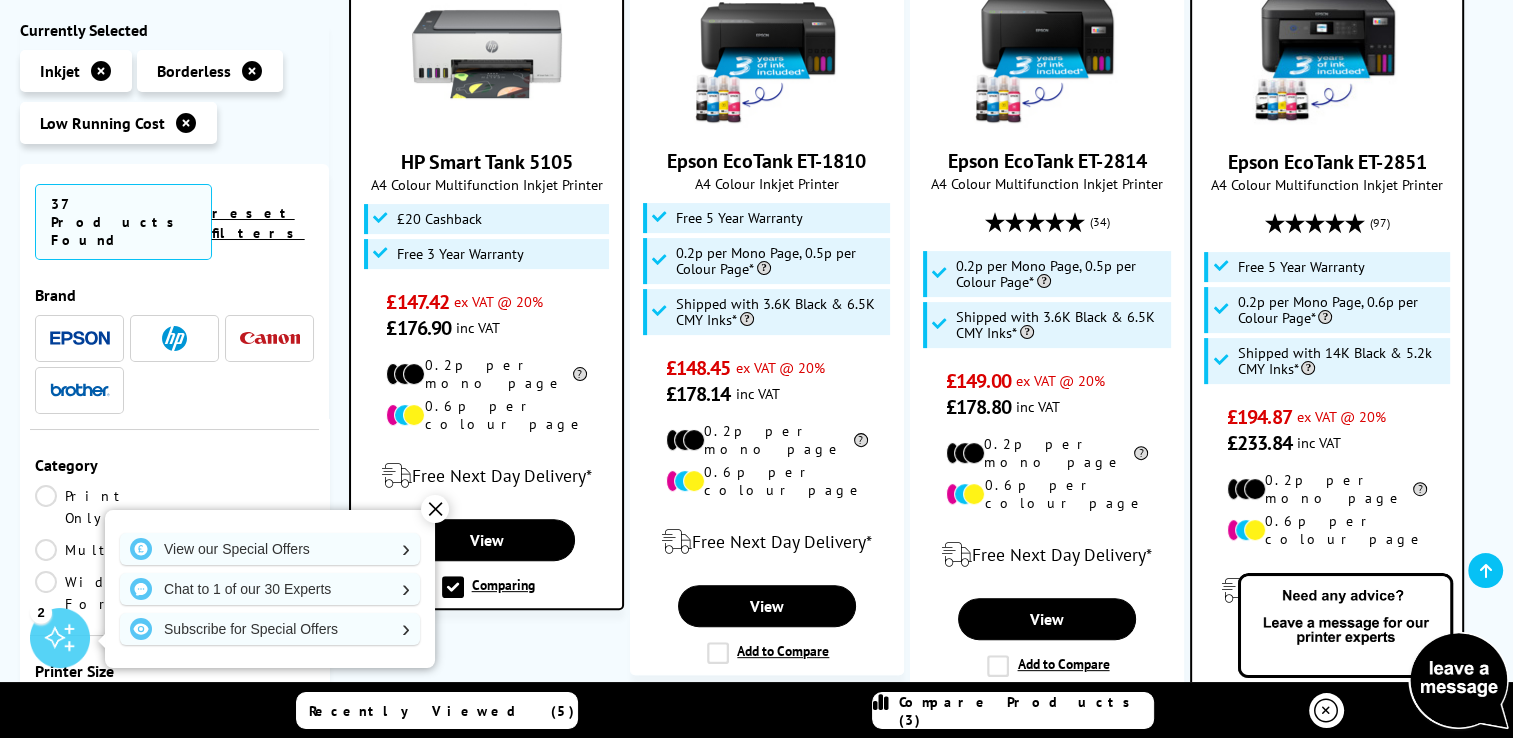 click on "Compare Products (3)" at bounding box center (1013, 710) 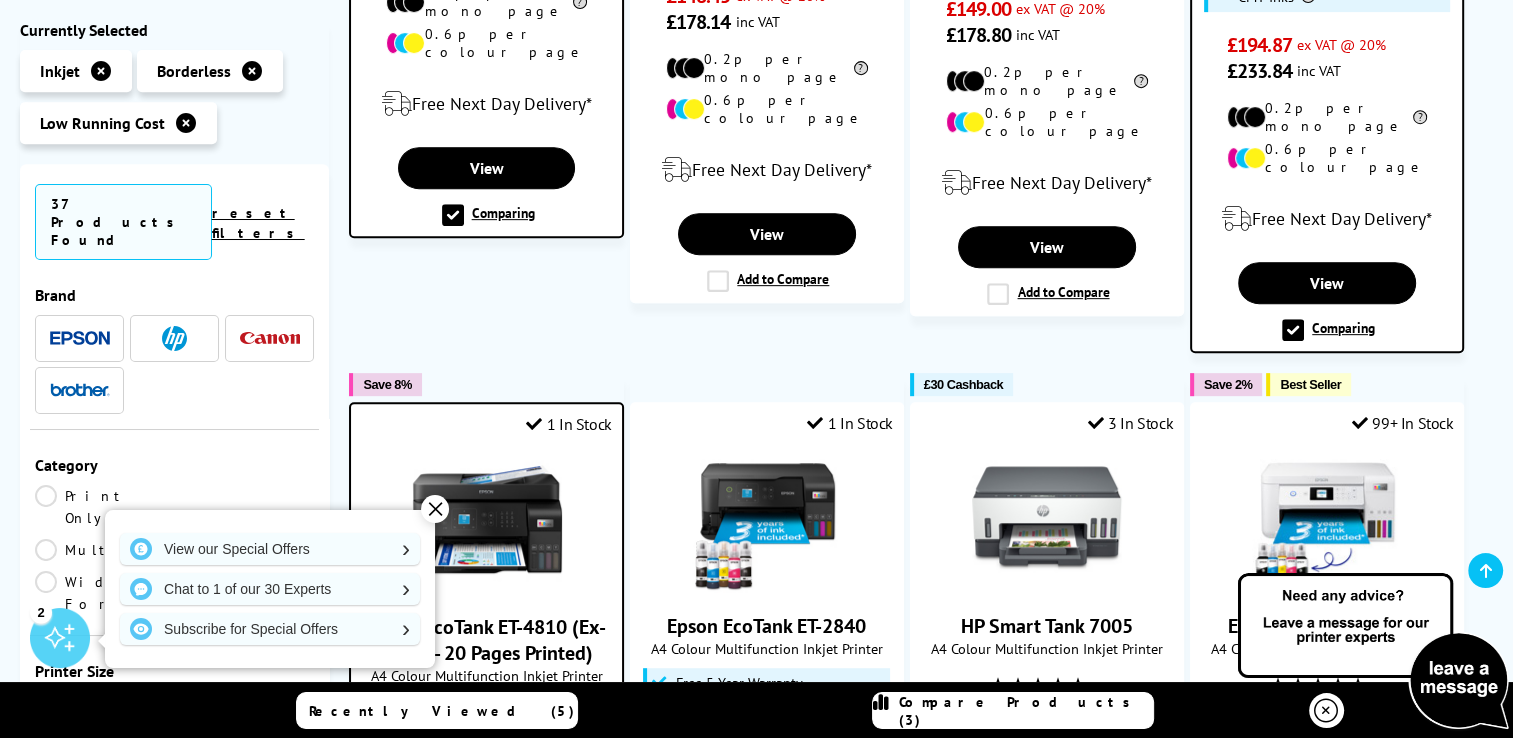 scroll, scrollTop: 937, scrollLeft: 0, axis: vertical 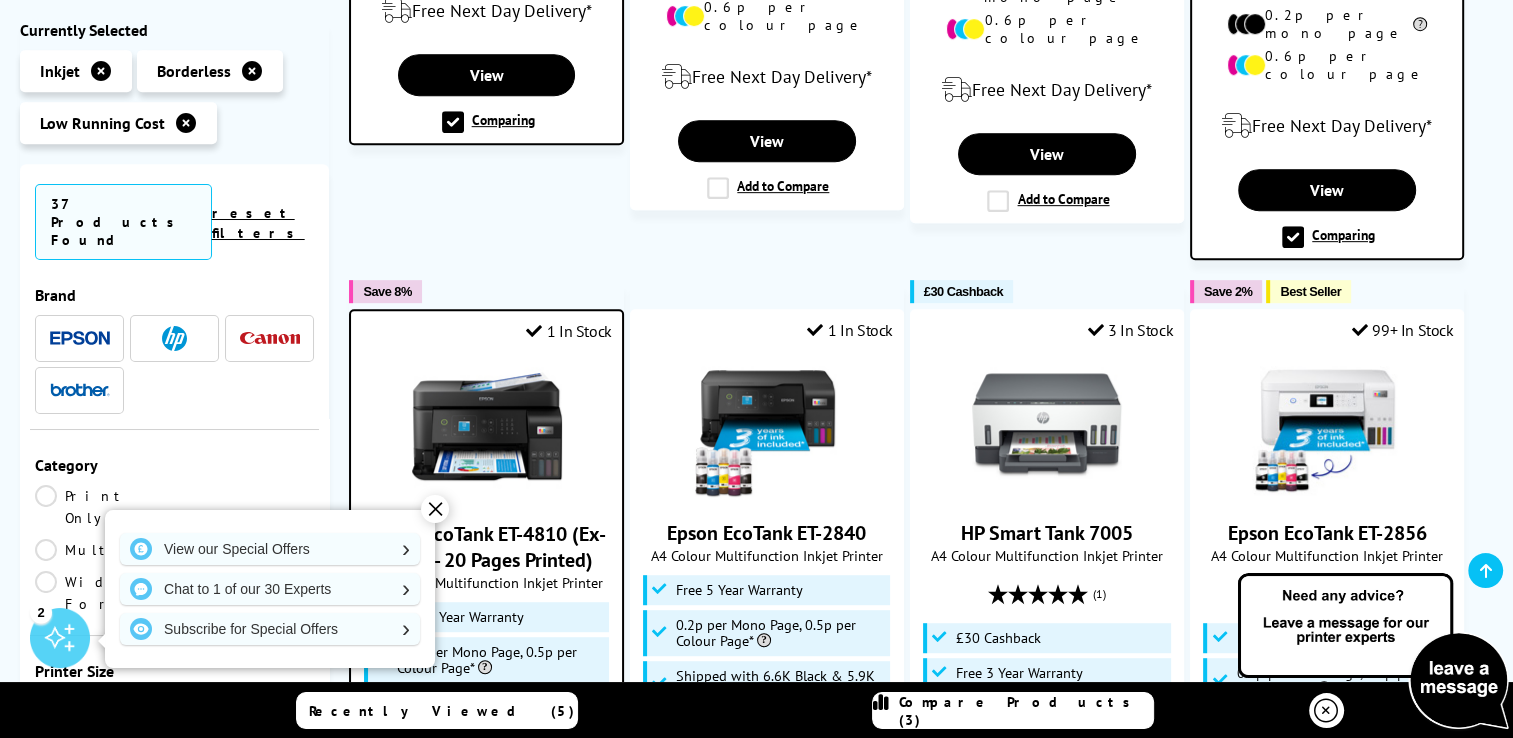 click on "Compare Products (3)" at bounding box center [1013, 710] 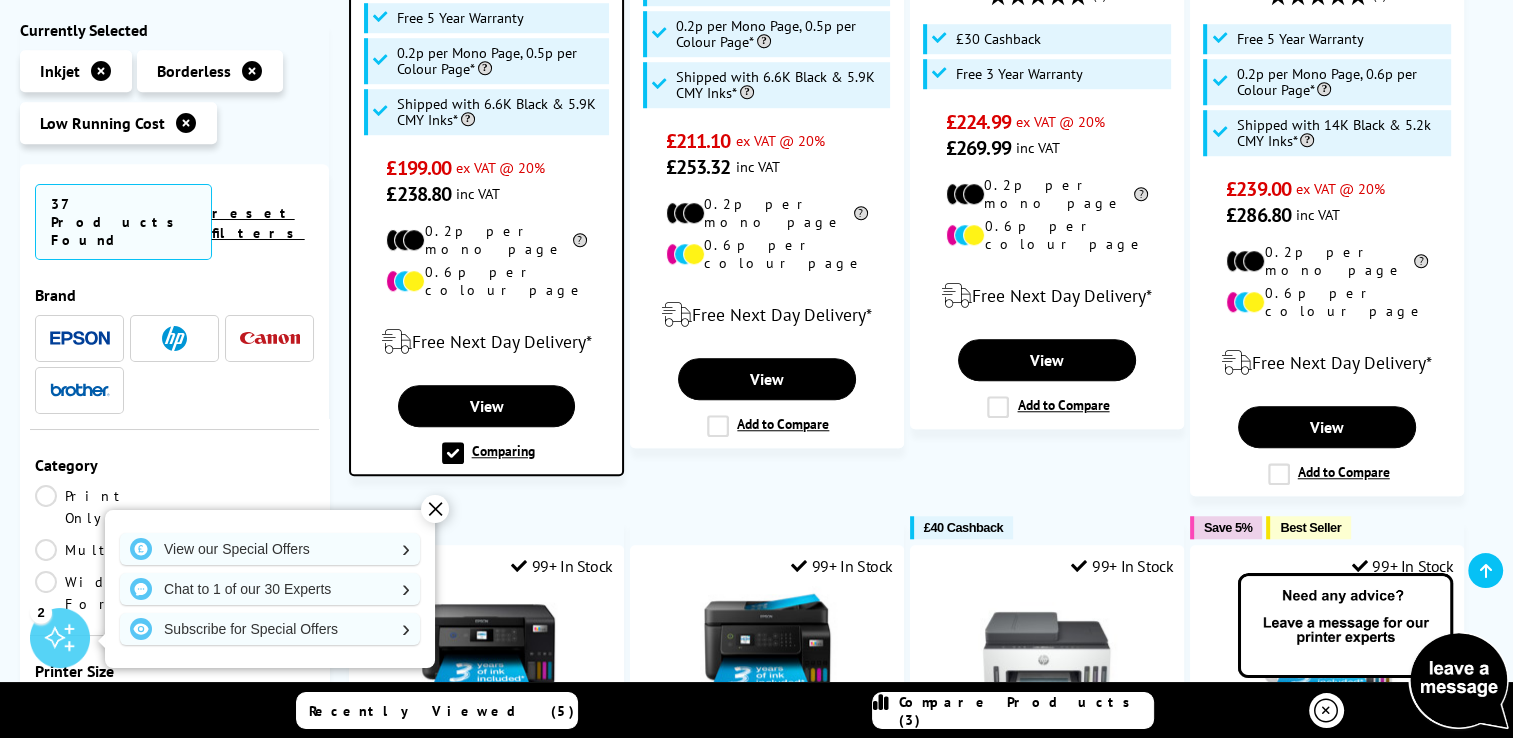 scroll, scrollTop: 1589, scrollLeft: 0, axis: vertical 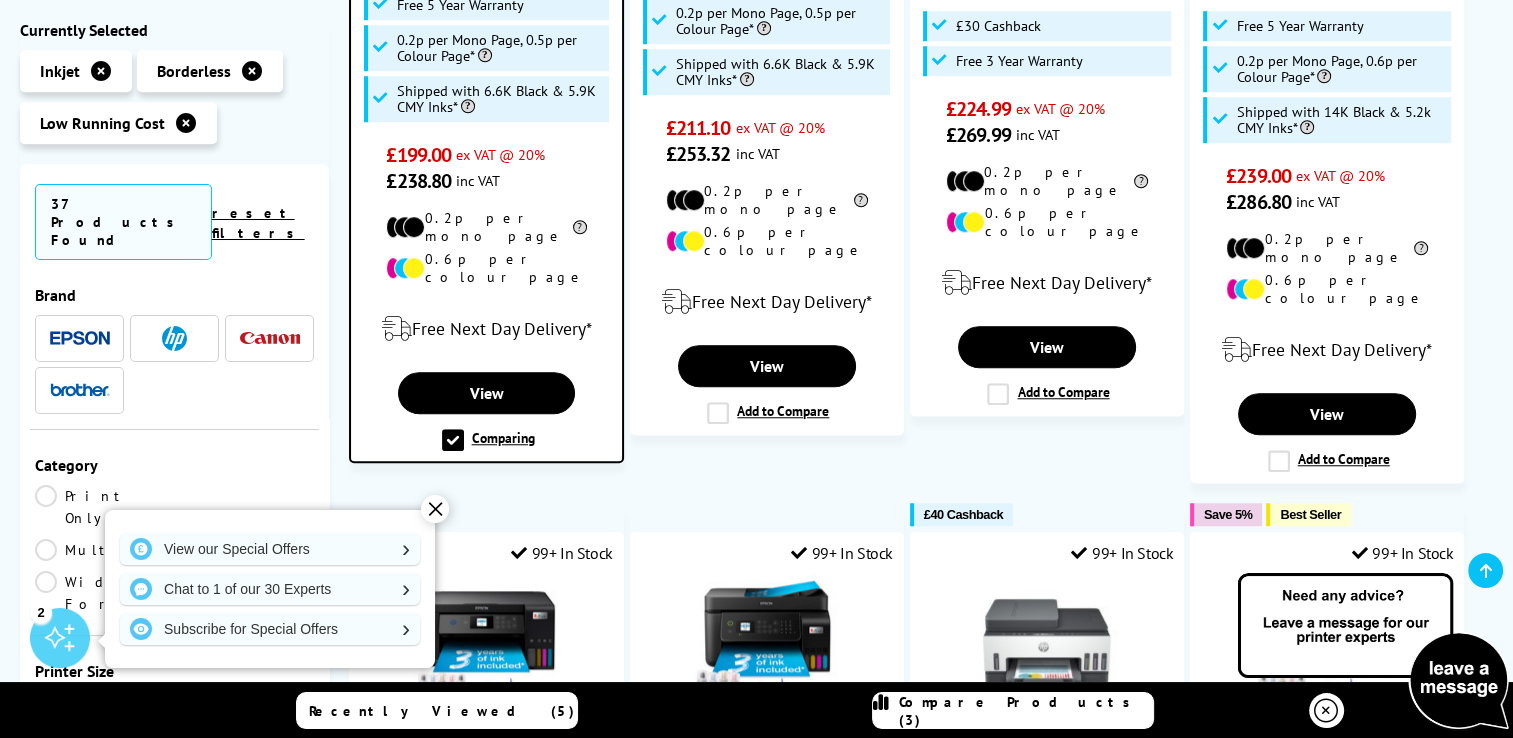 click at bounding box center [1373, 652] 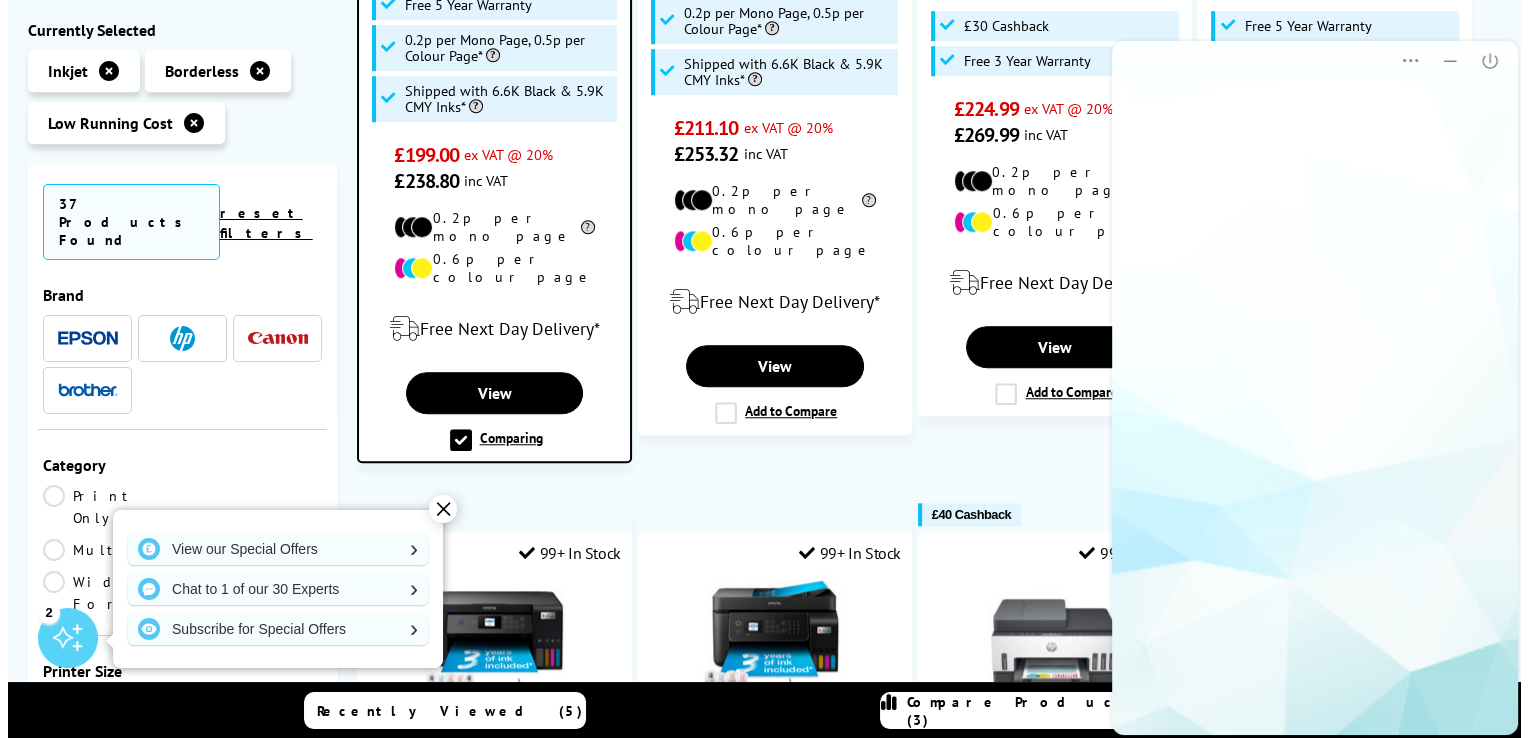 scroll, scrollTop: 0, scrollLeft: 0, axis: both 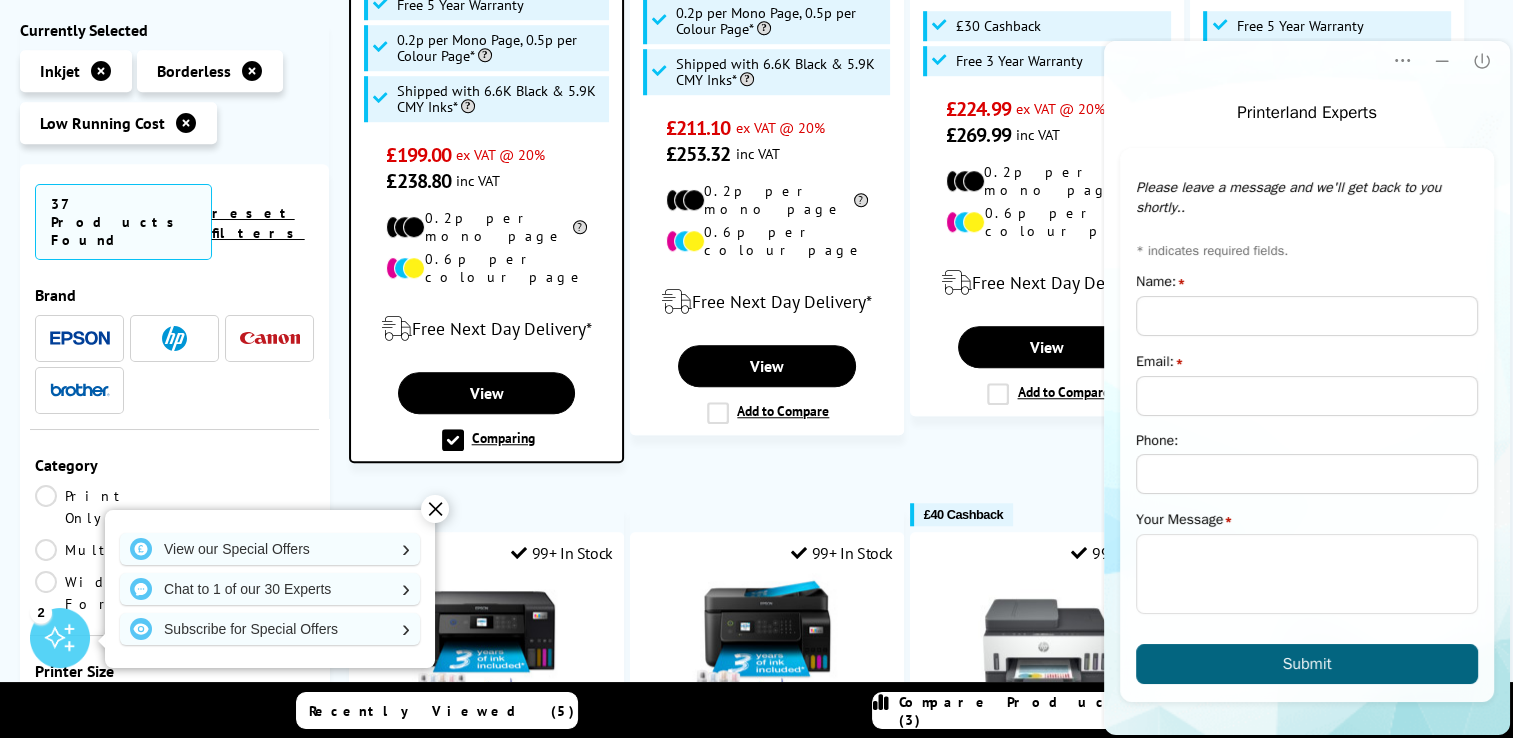 click on "Recently Viewed (5)
Compare Products (3)" at bounding box center [757, 710] 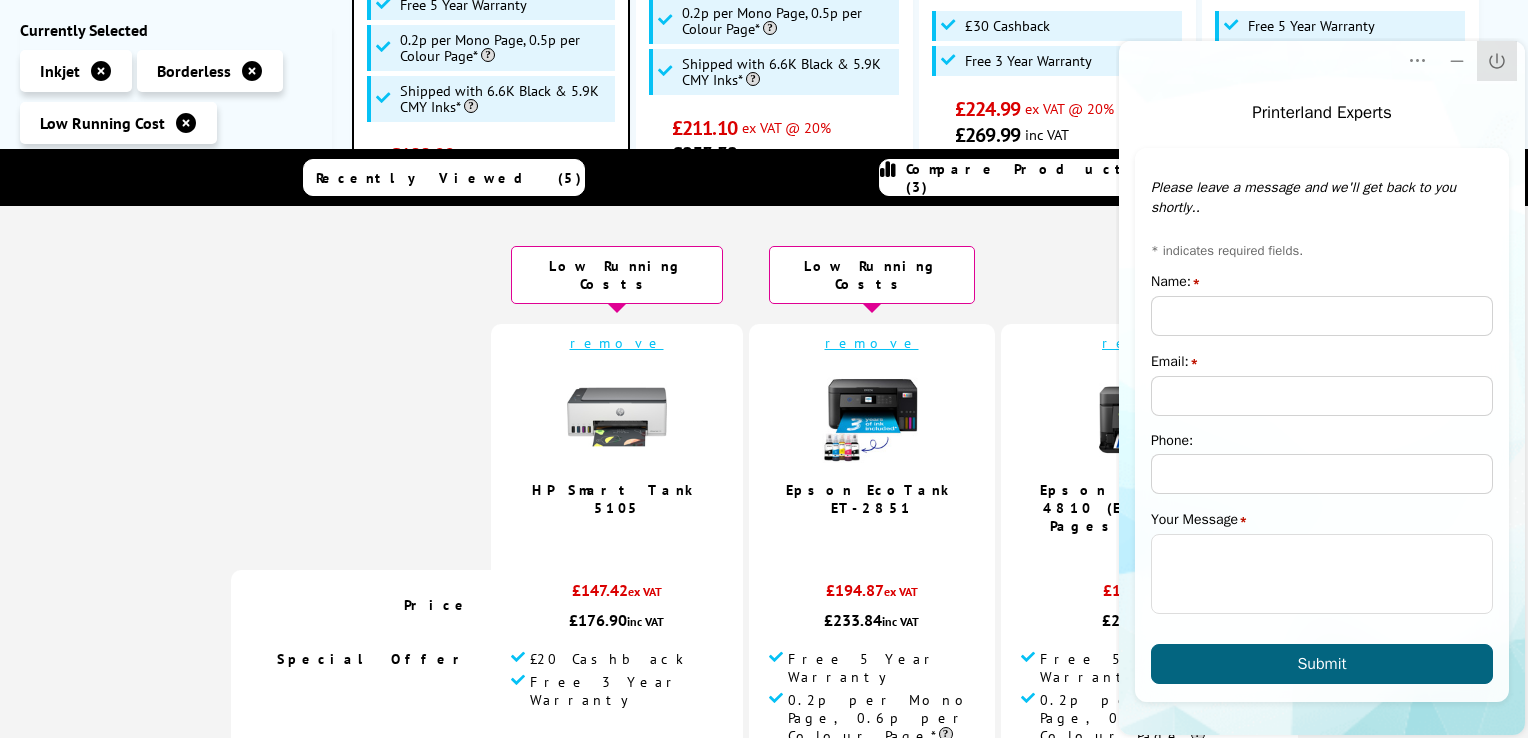 click on "Close" at bounding box center [1497, 61] 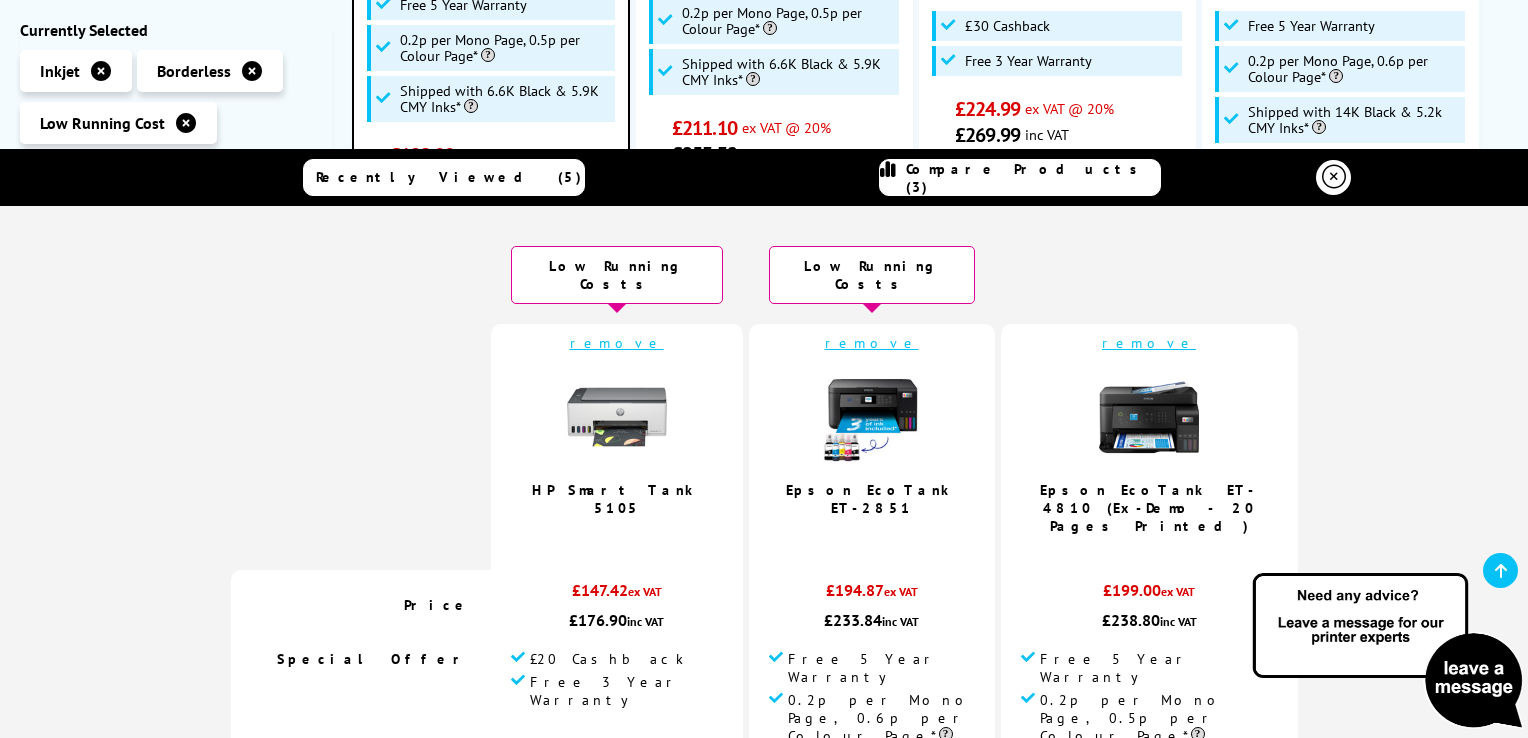 click on "Epson EcoTank ET-2851" at bounding box center [872, 499] 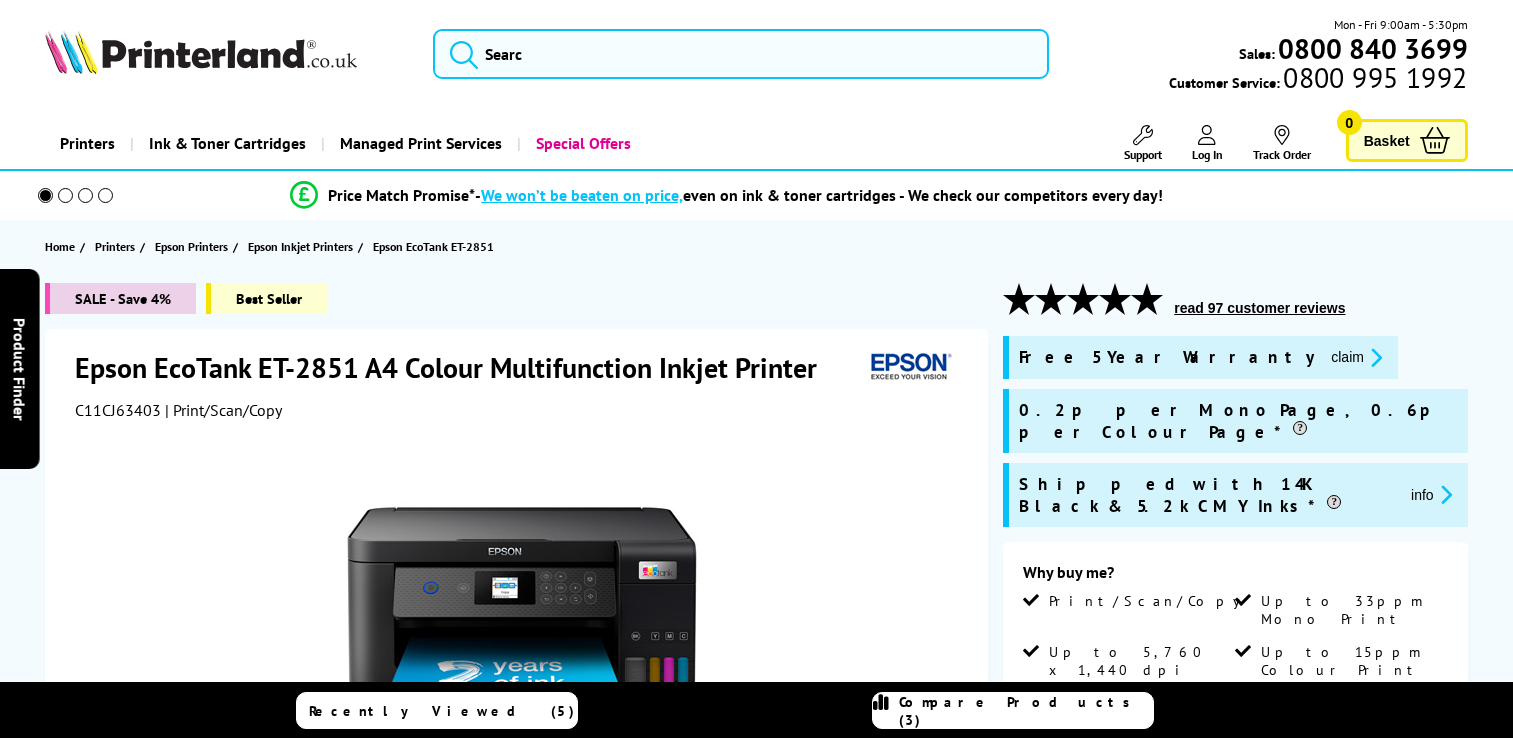 scroll, scrollTop: 0, scrollLeft: 0, axis: both 